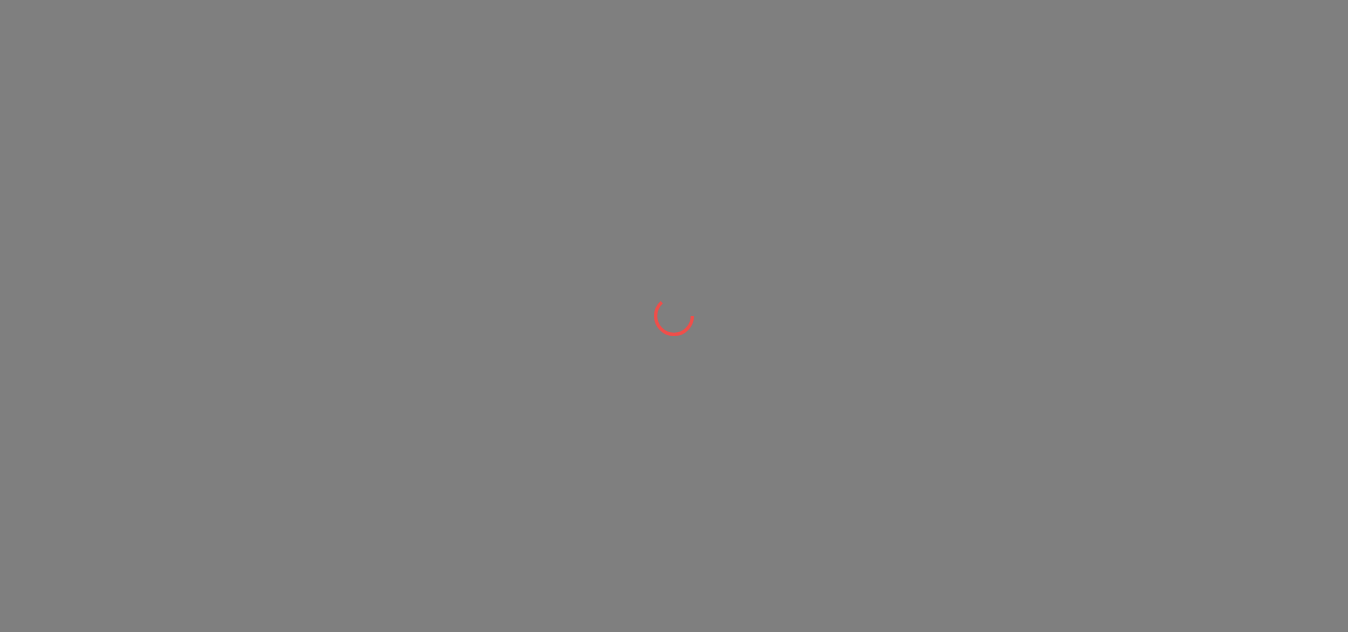 scroll, scrollTop: 0, scrollLeft: 0, axis: both 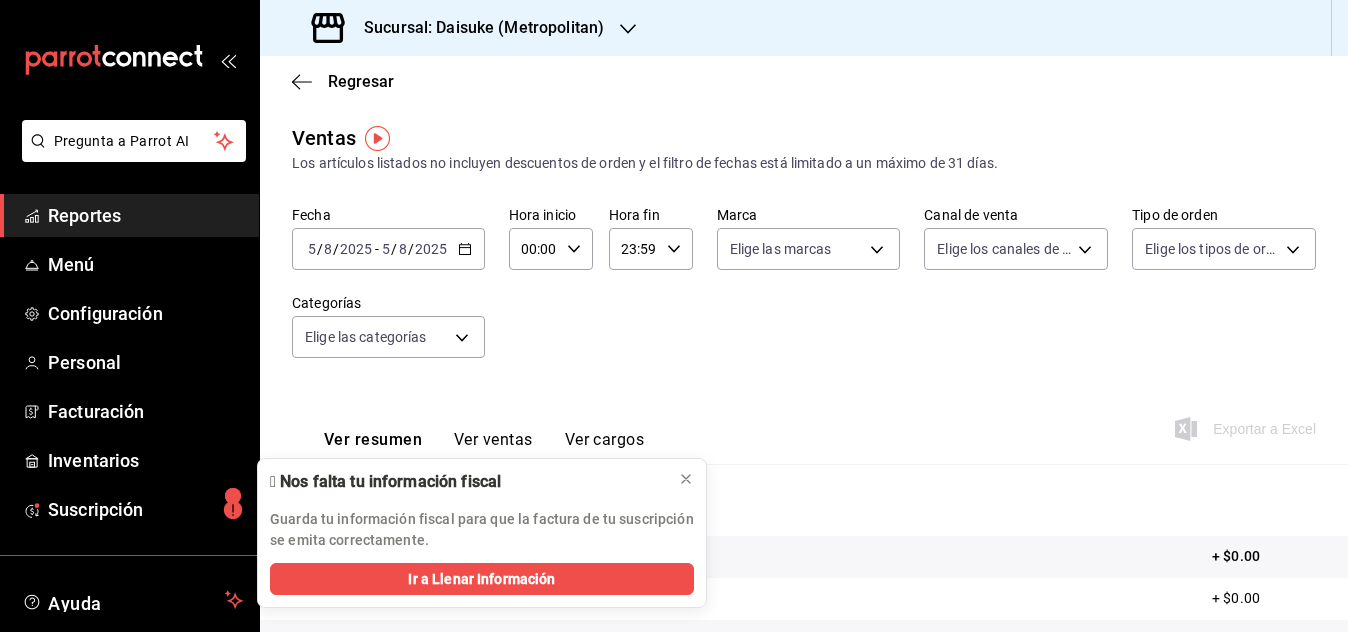 click 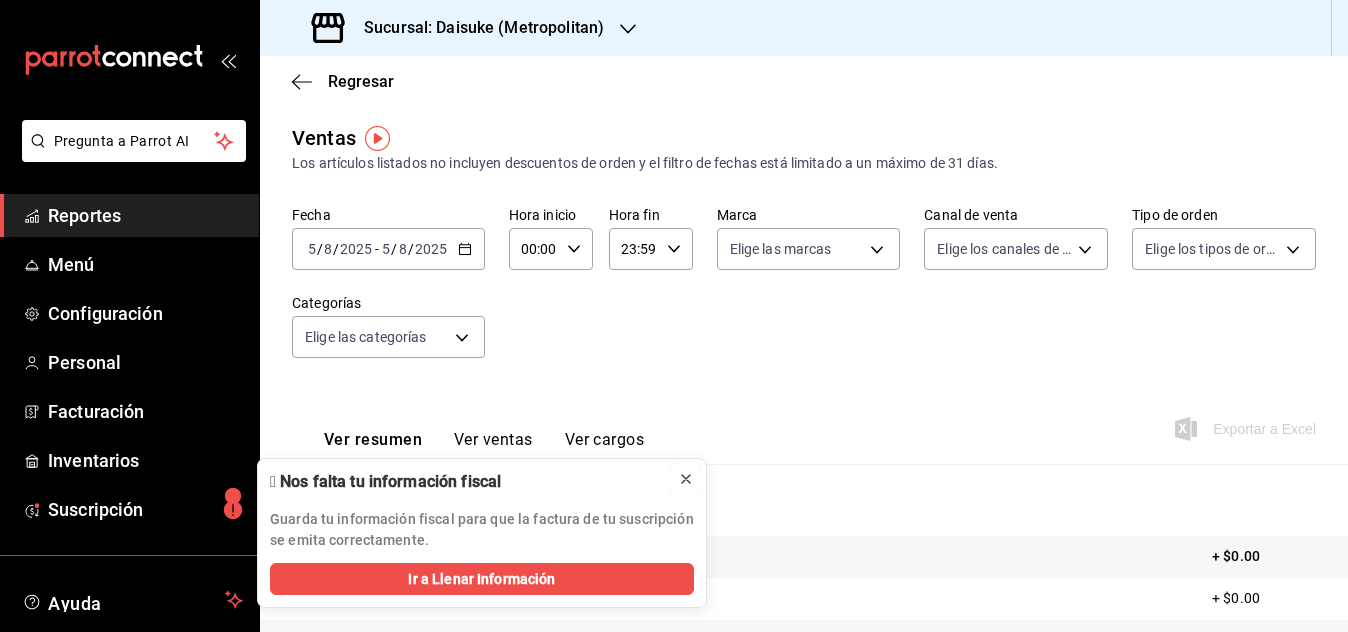 click 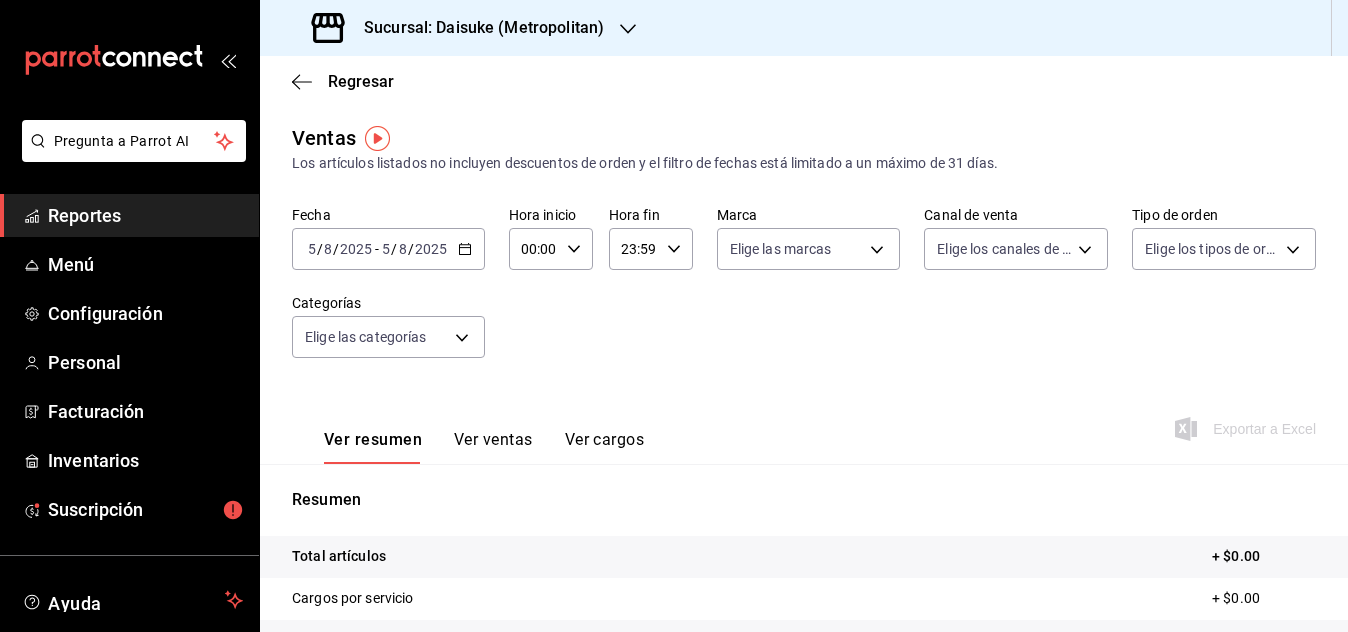 click 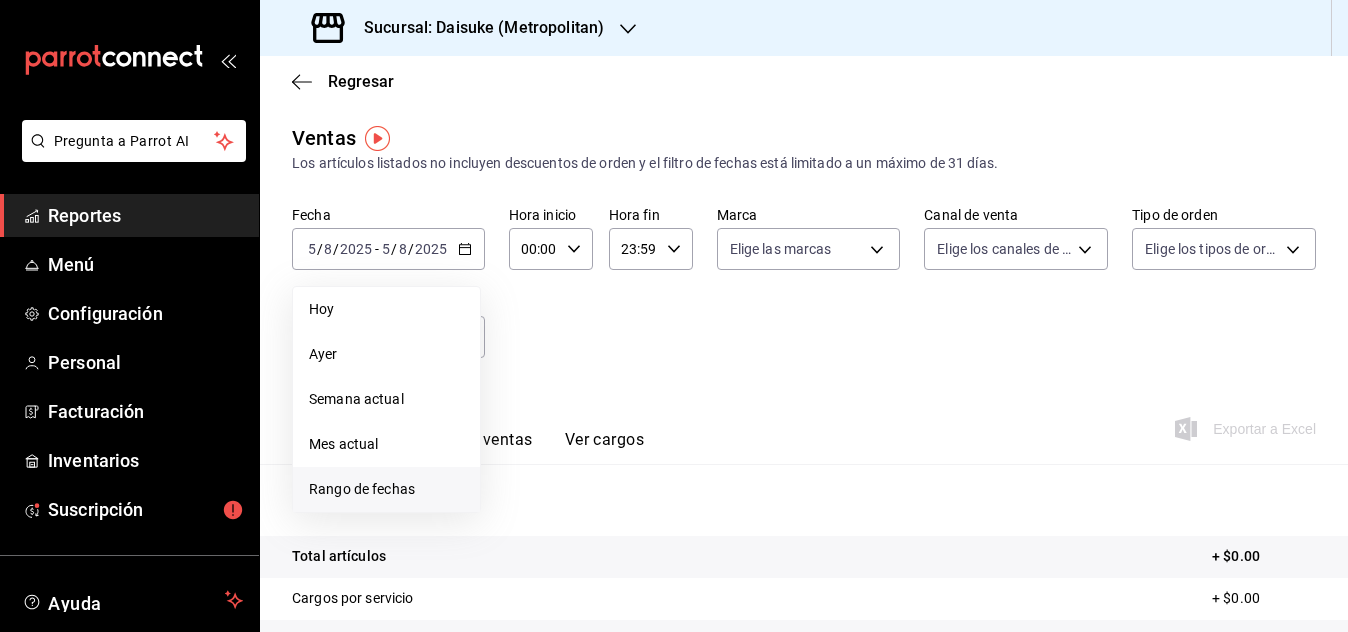click on "Rango de fechas" at bounding box center [386, 489] 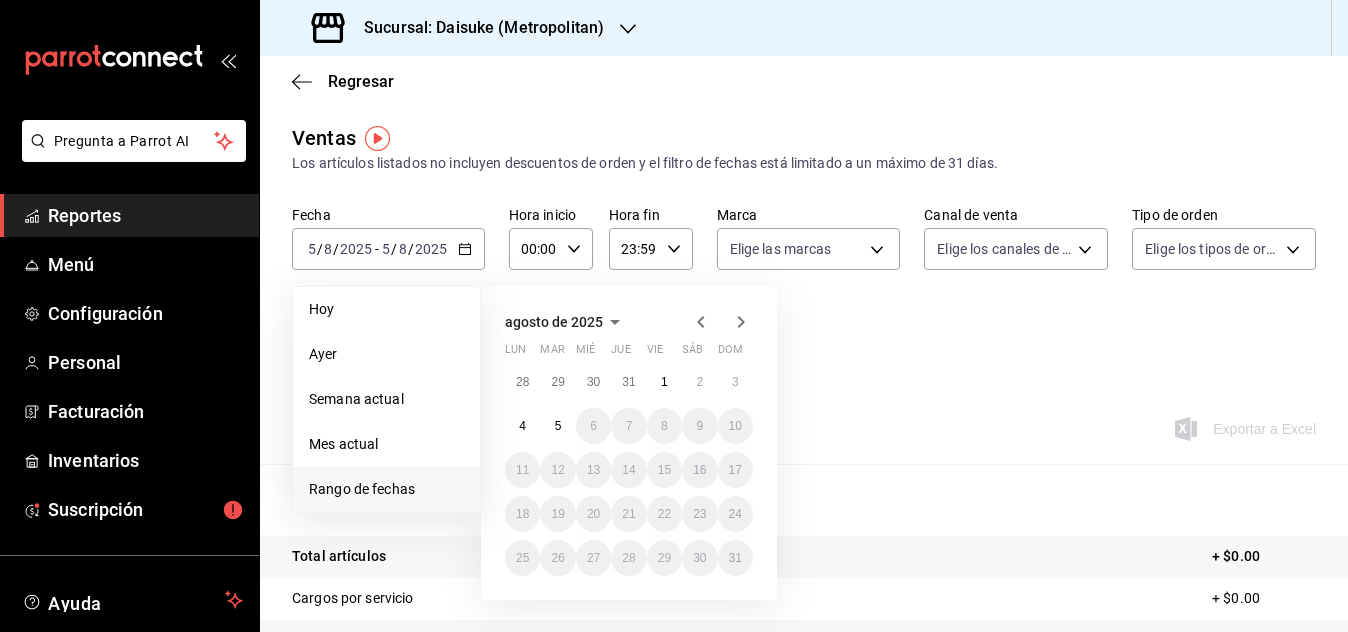 click 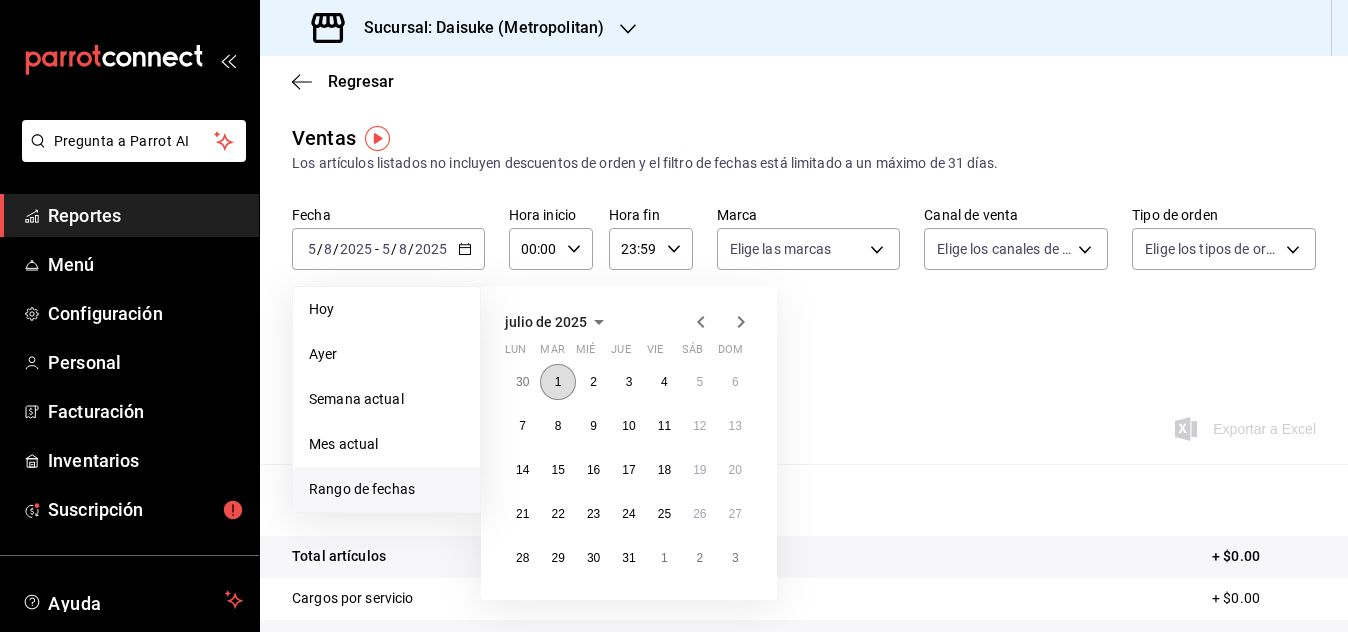 click on "1" at bounding box center (557, 382) 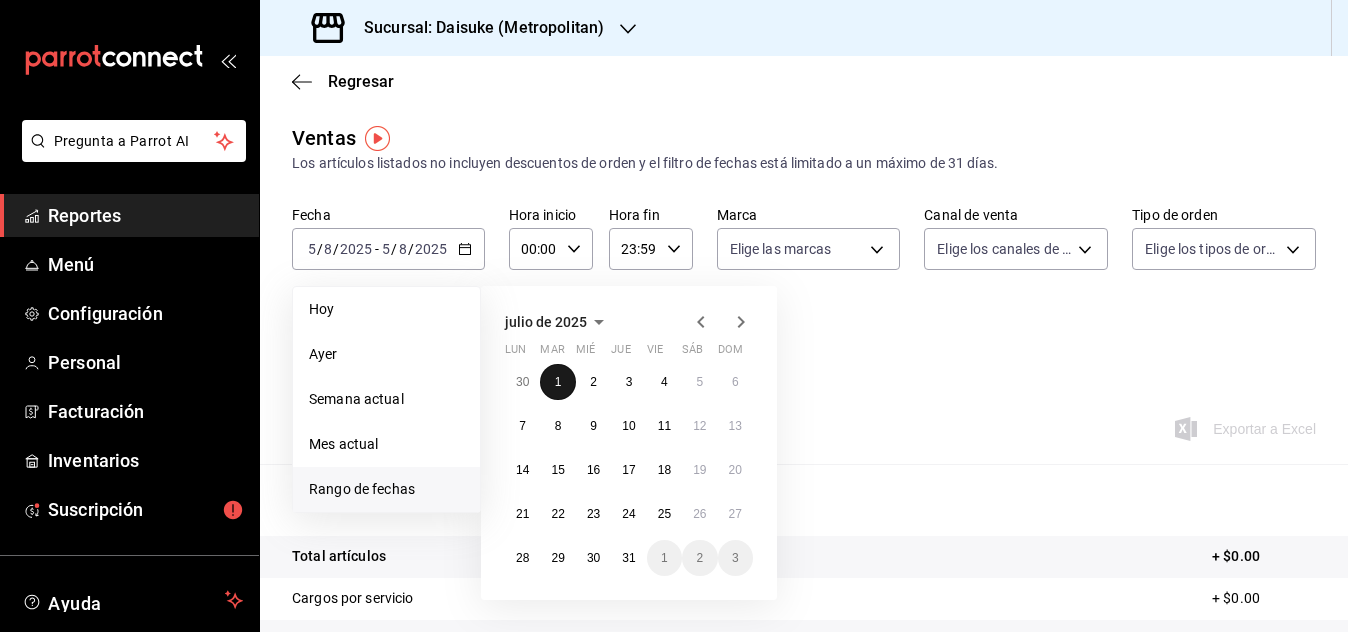 click on "1" at bounding box center (557, 382) 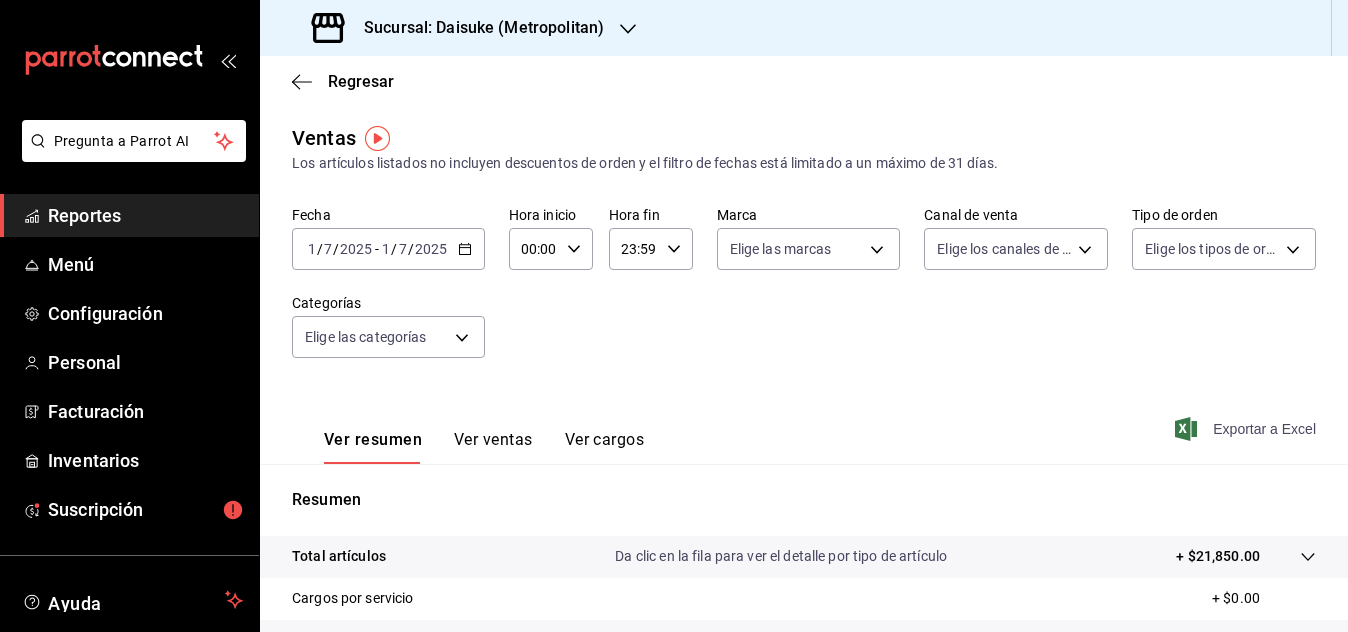 click on "Exportar a Excel" at bounding box center [1247, 429] 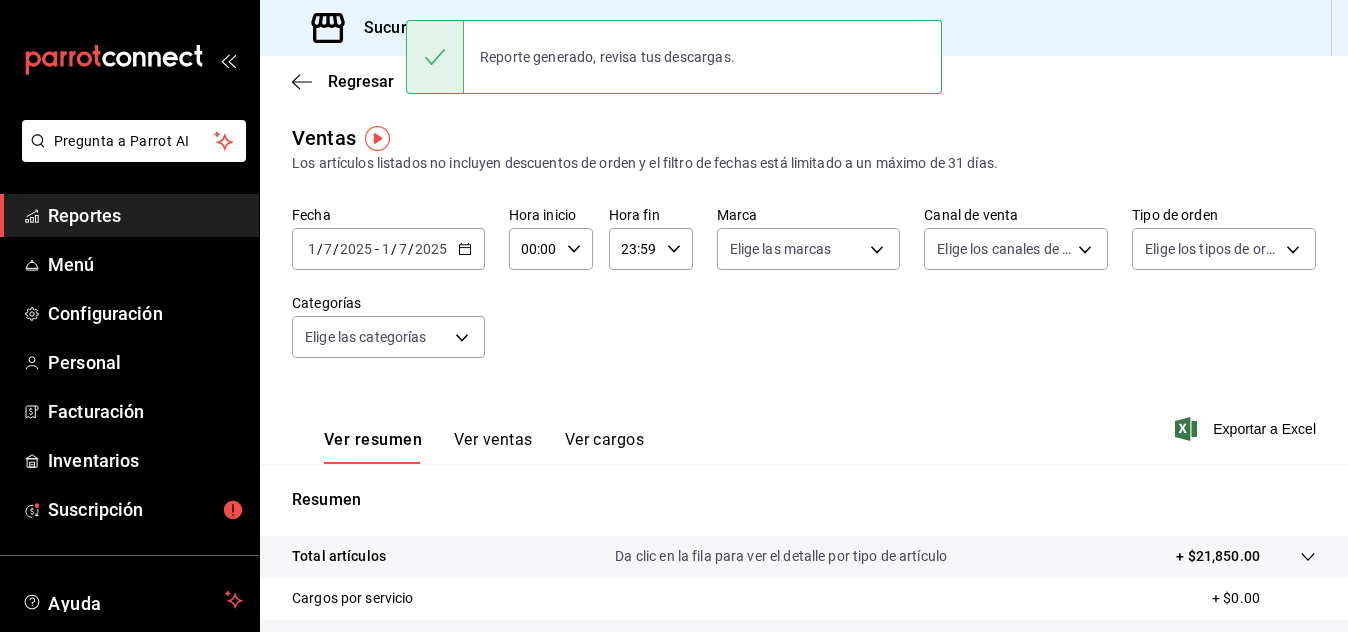 click 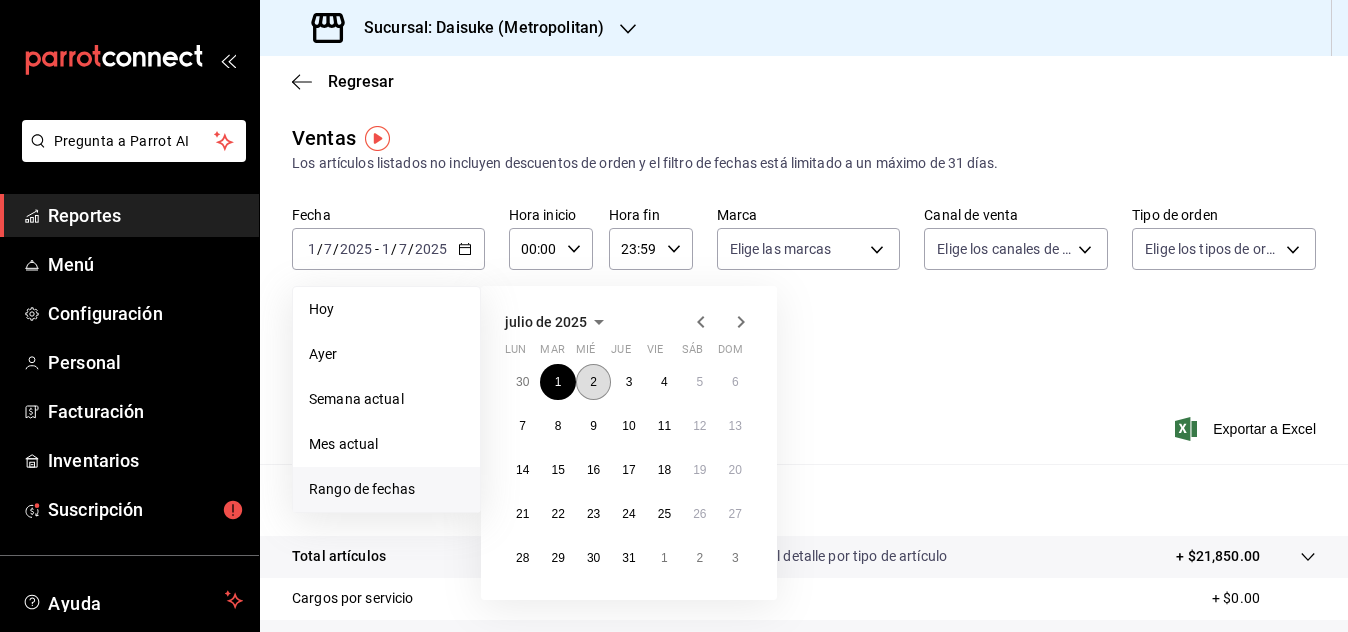 click on "2" at bounding box center [593, 382] 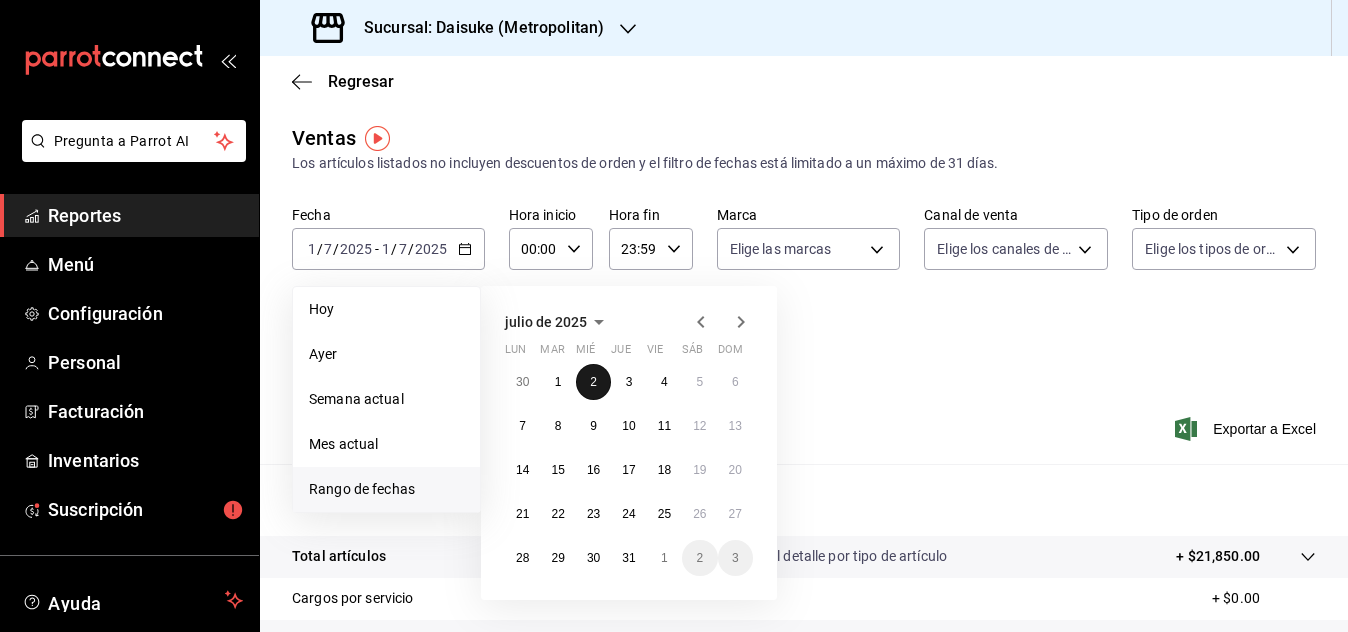 click on "2" at bounding box center [593, 382] 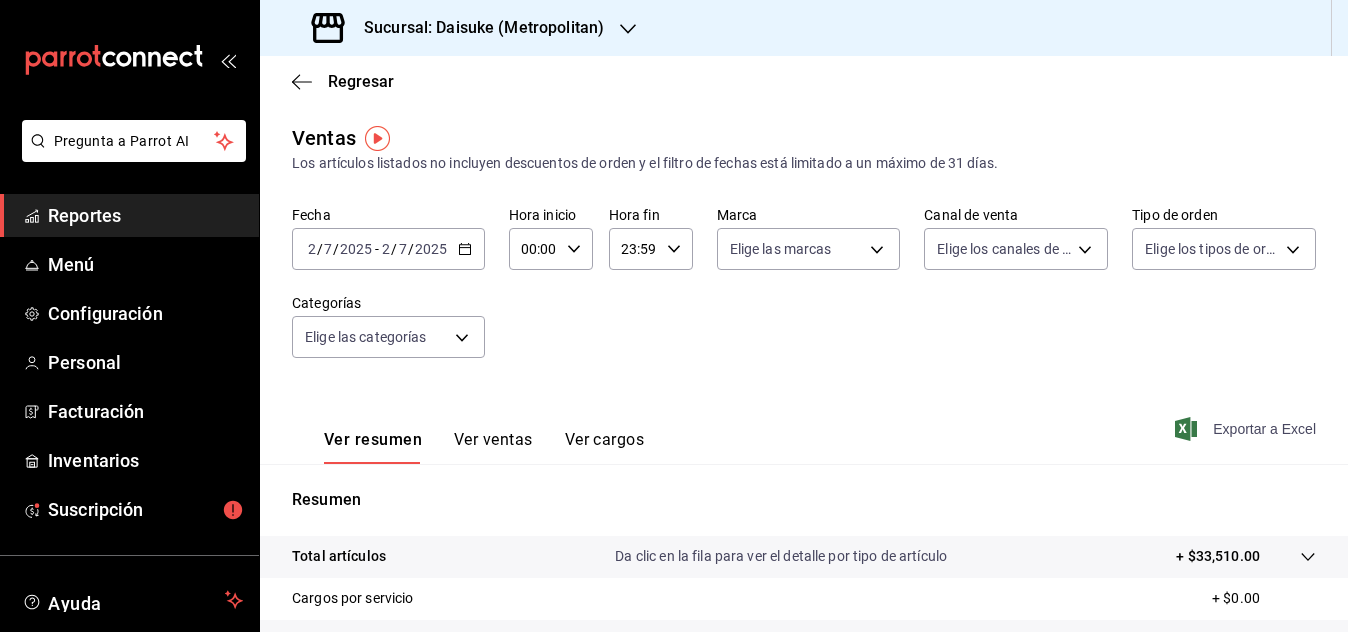 click on "Exportar a Excel" at bounding box center [1247, 429] 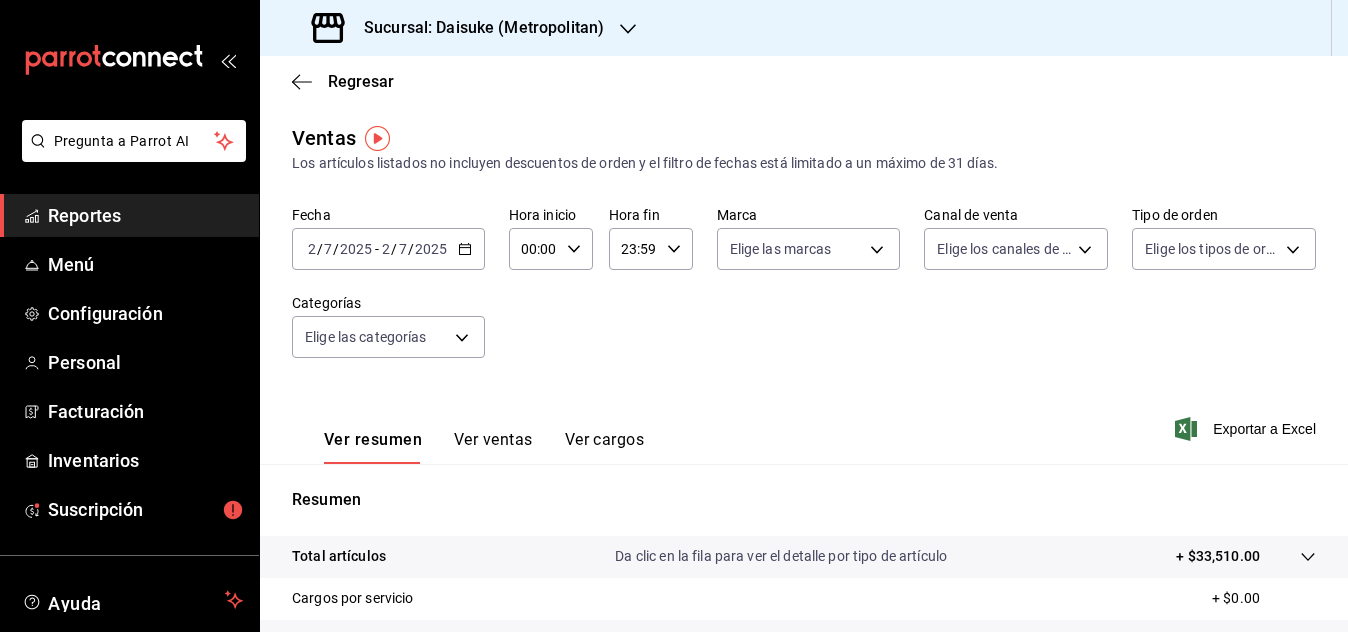 click 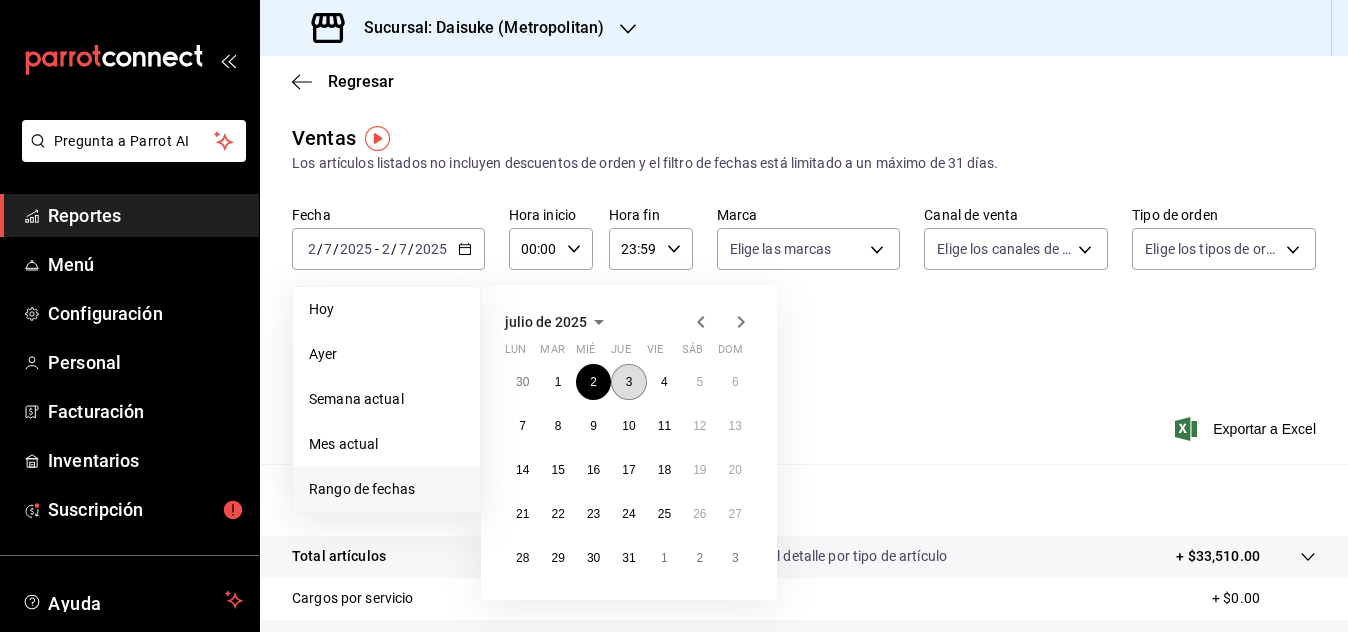 click on "3" at bounding box center (629, 382) 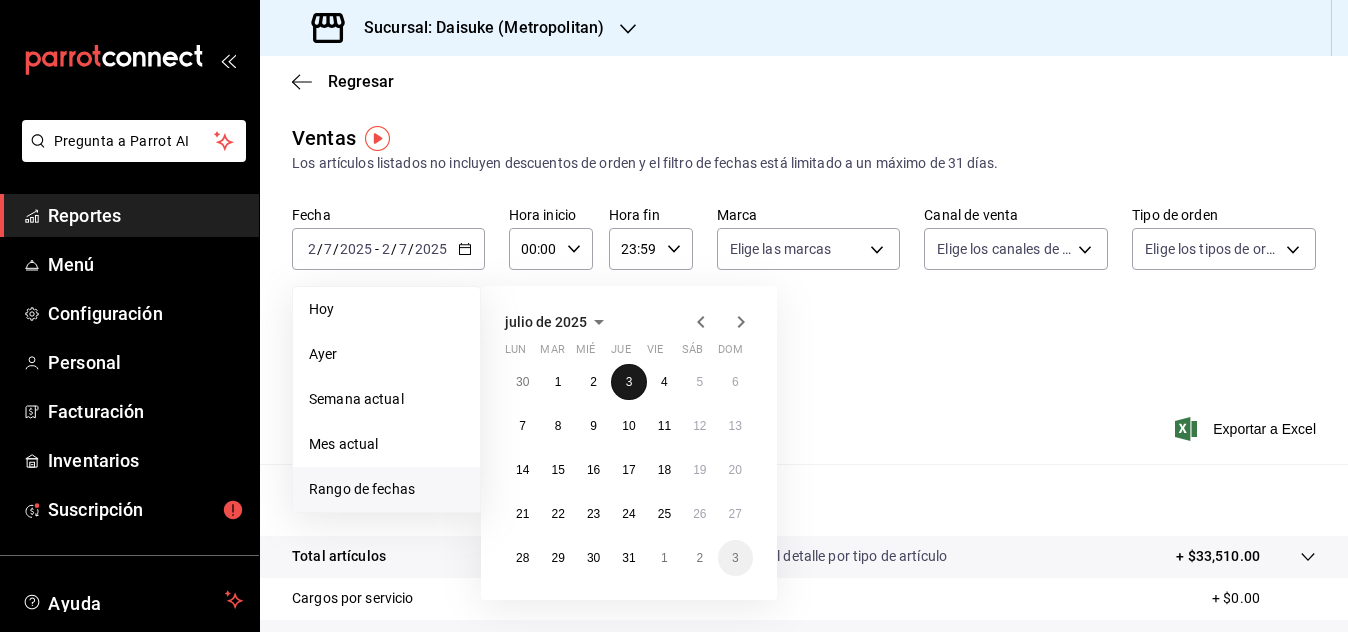 click on "3" at bounding box center [629, 382] 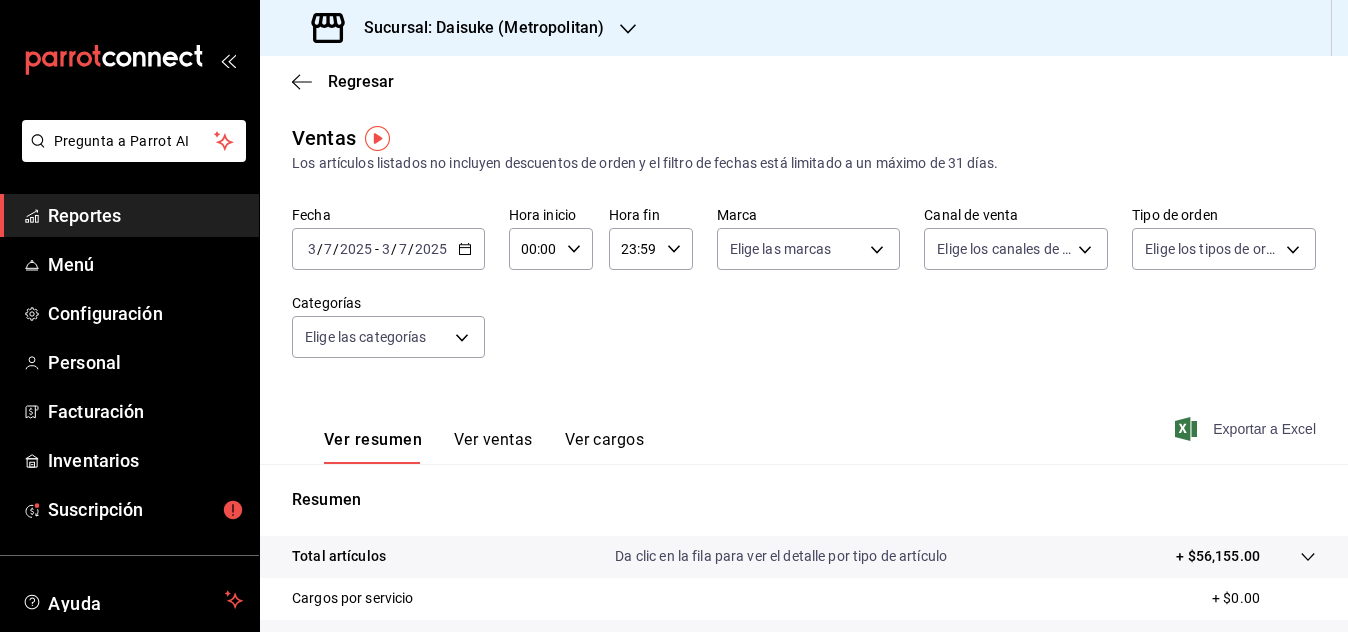 click on "Exportar a Excel" at bounding box center [1247, 429] 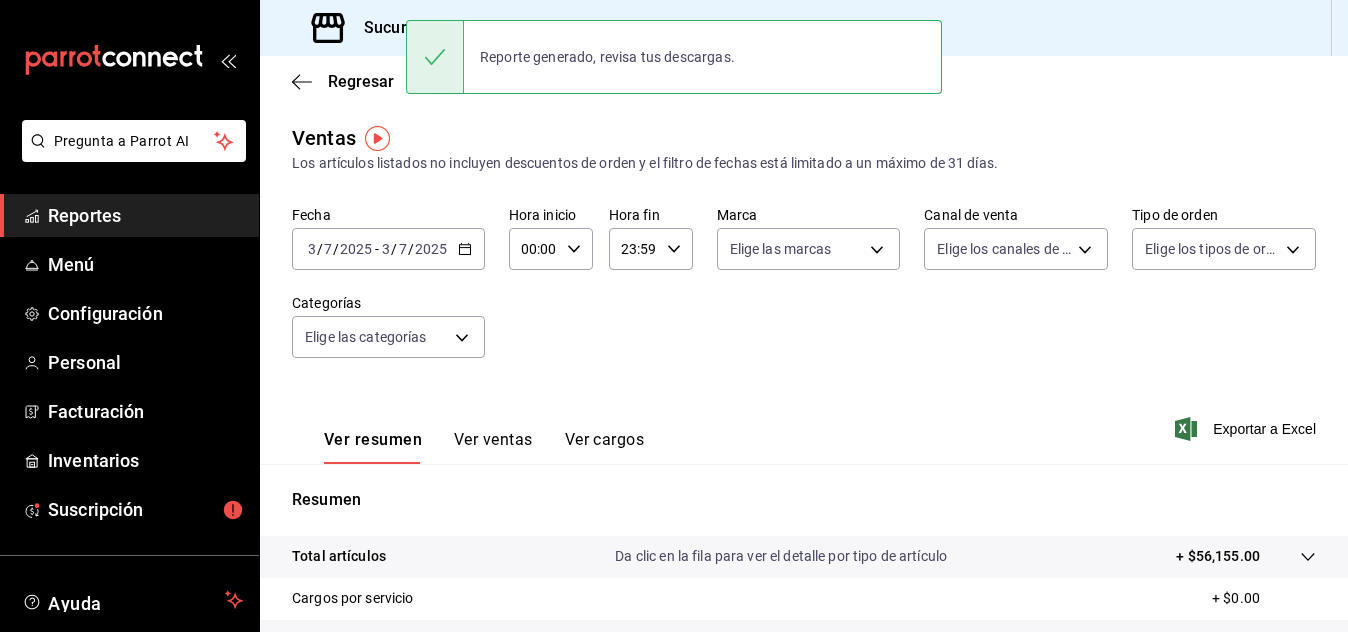 click 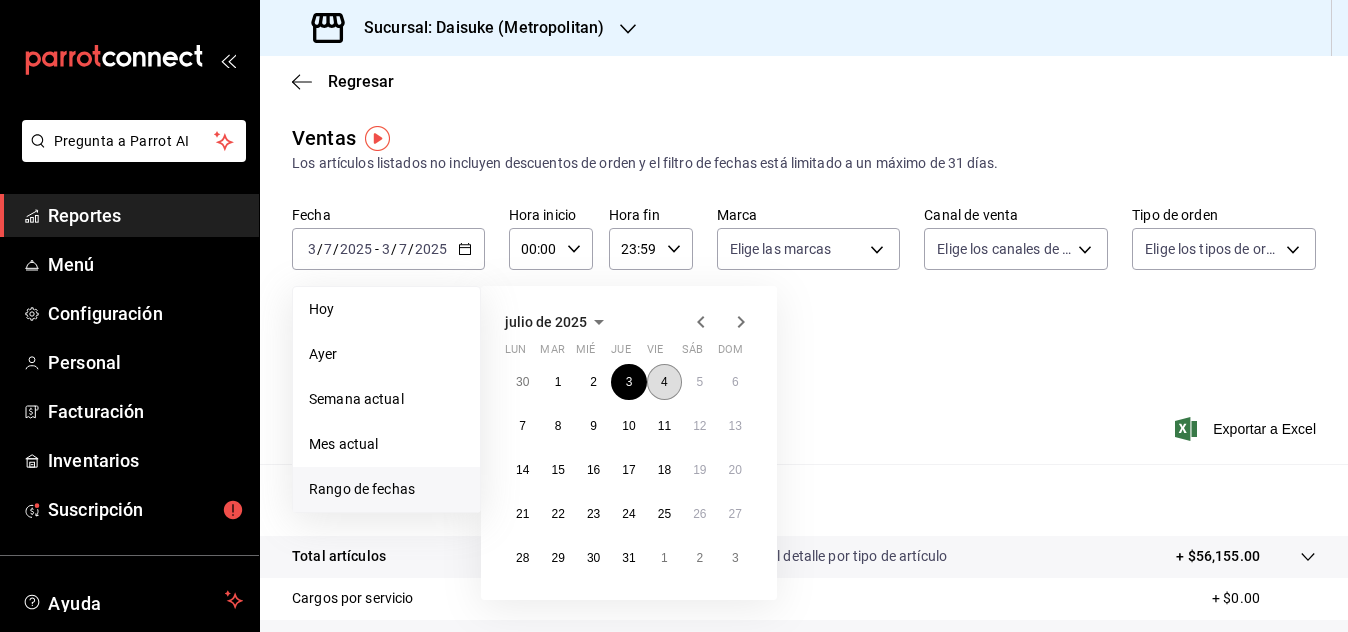click on "4" at bounding box center (664, 382) 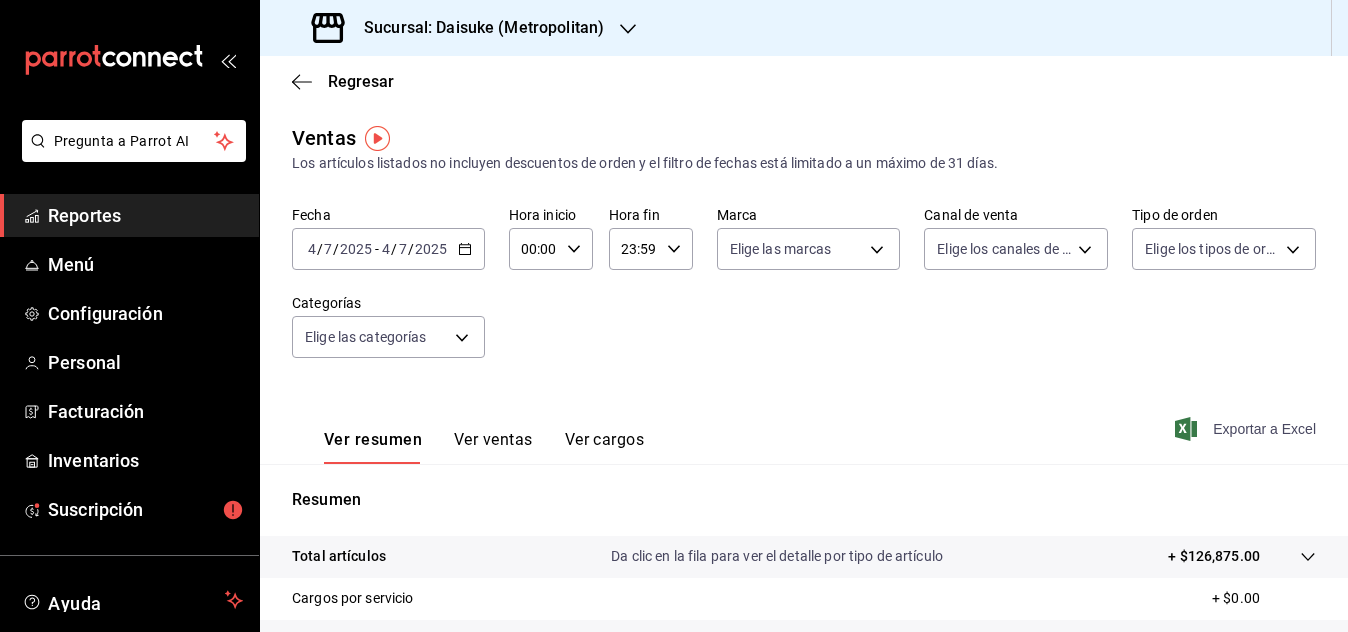 click on "Exportar a Excel" at bounding box center (1247, 429) 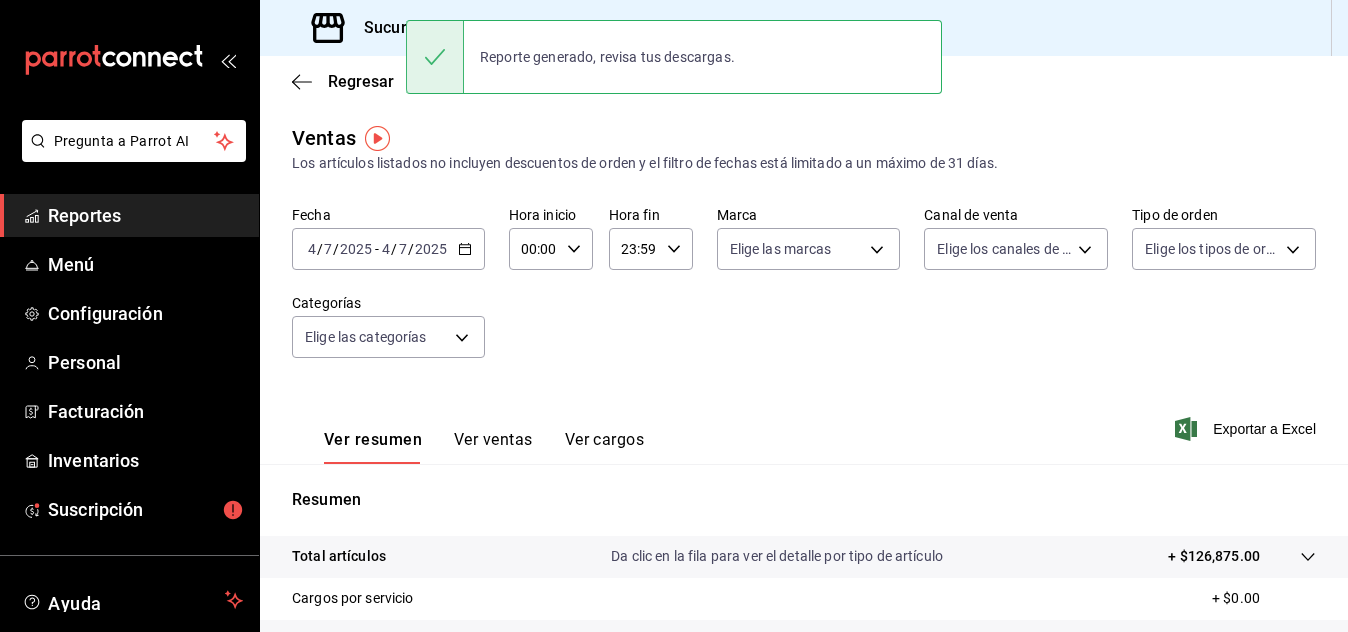 click 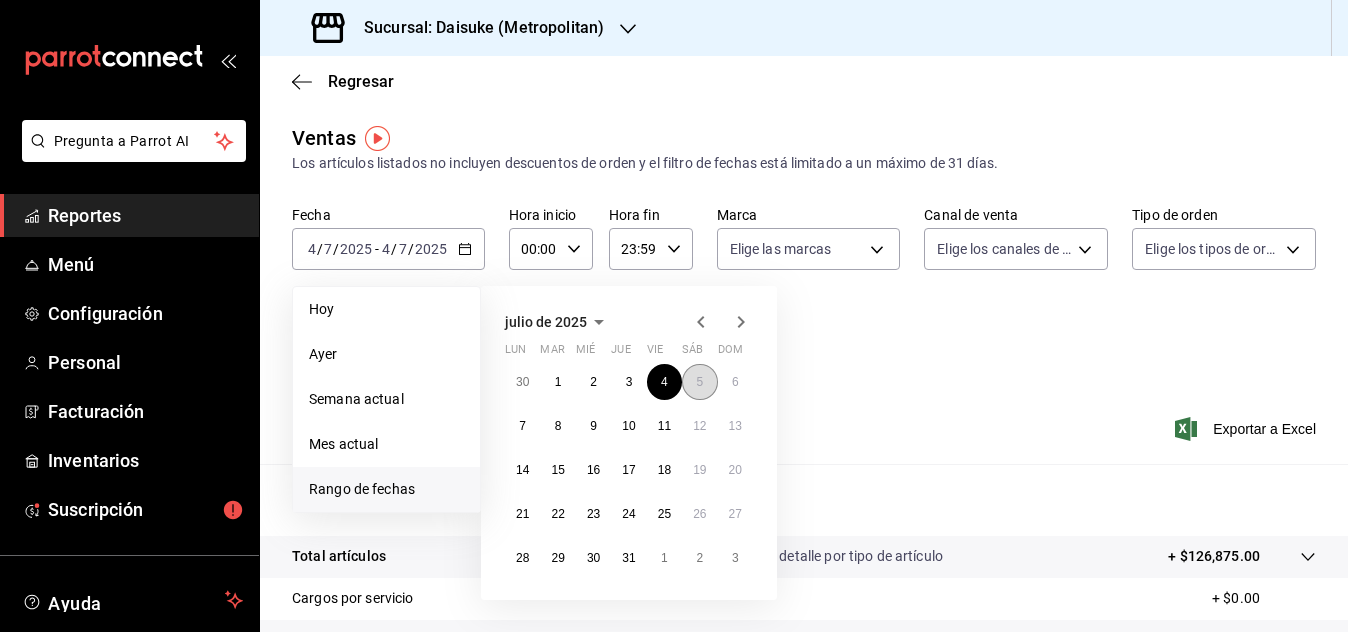 click on "5" at bounding box center [699, 382] 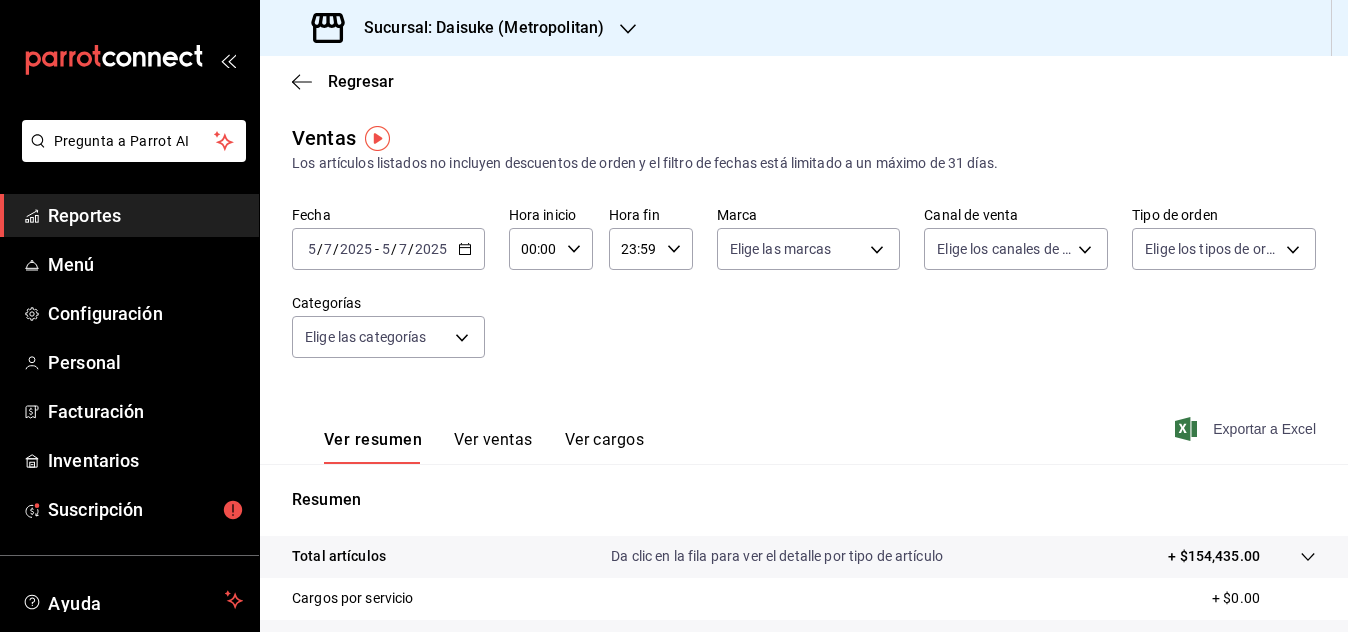 click on "Exportar a Excel" at bounding box center (1247, 429) 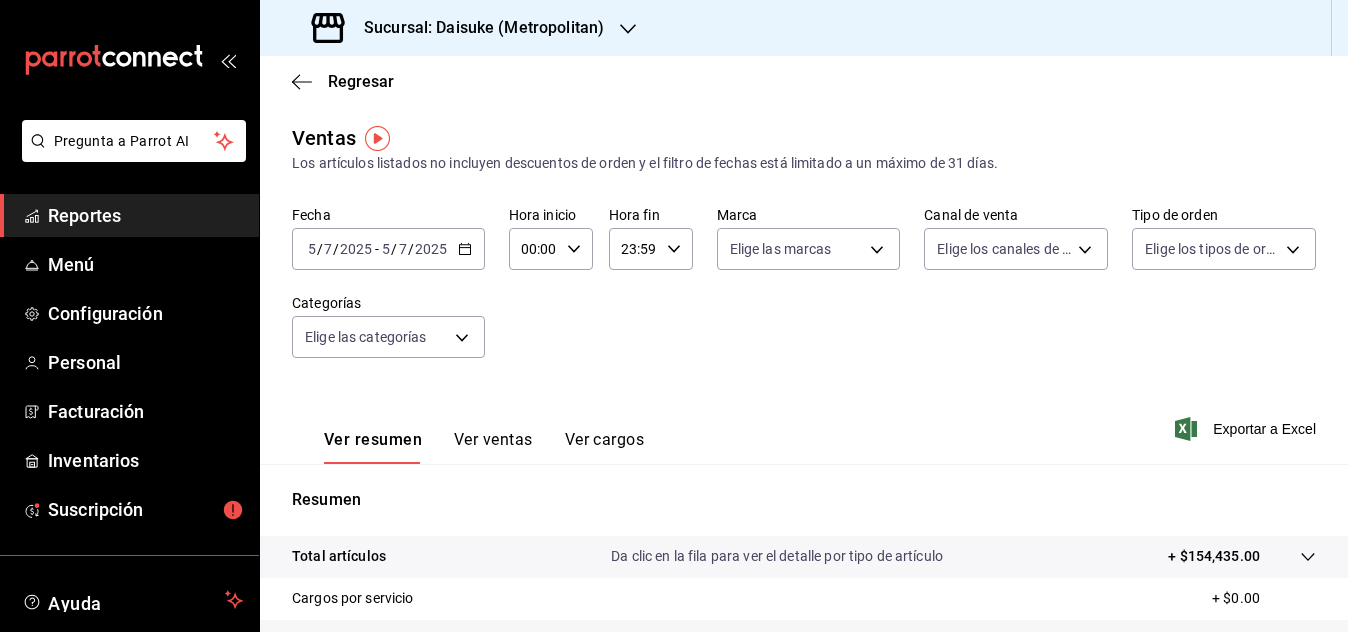 click 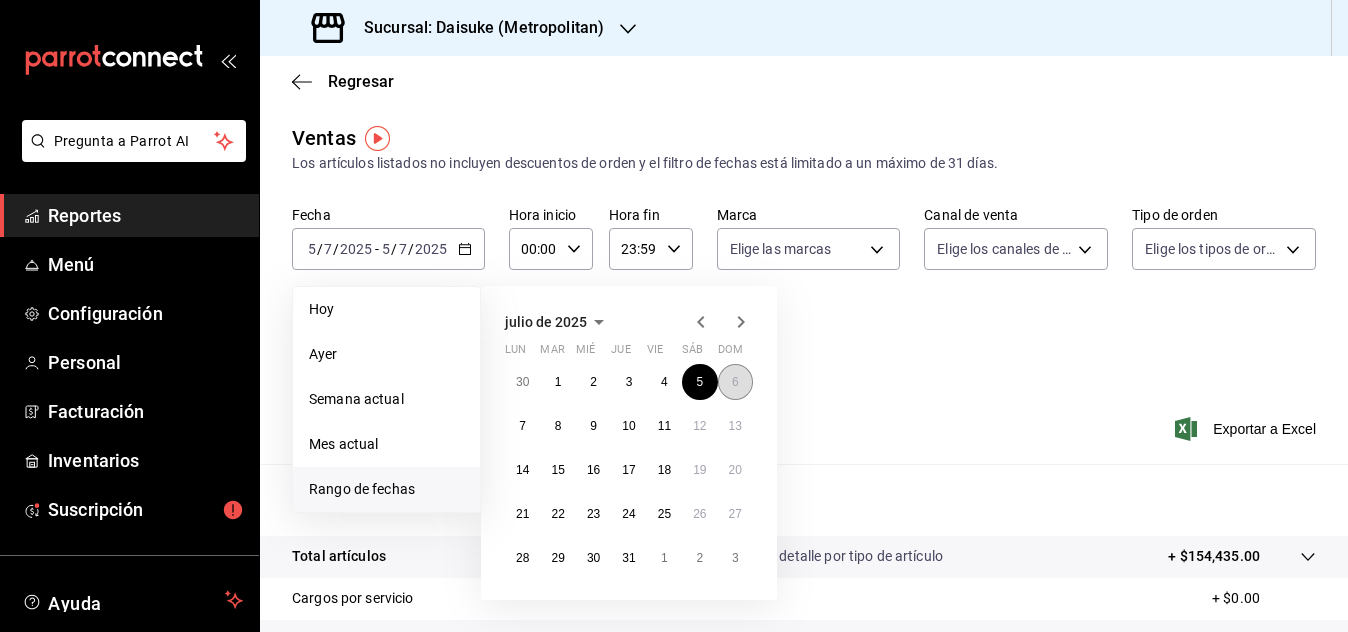 click on "6" at bounding box center [735, 382] 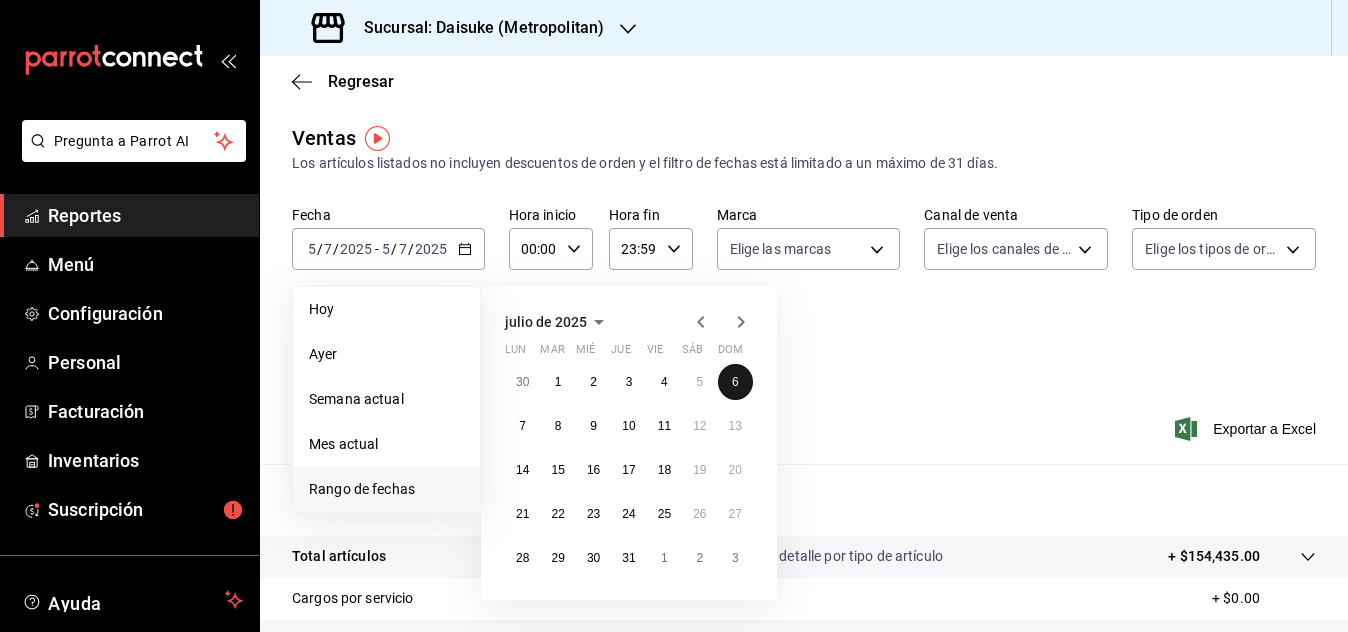 click on "6" at bounding box center [735, 382] 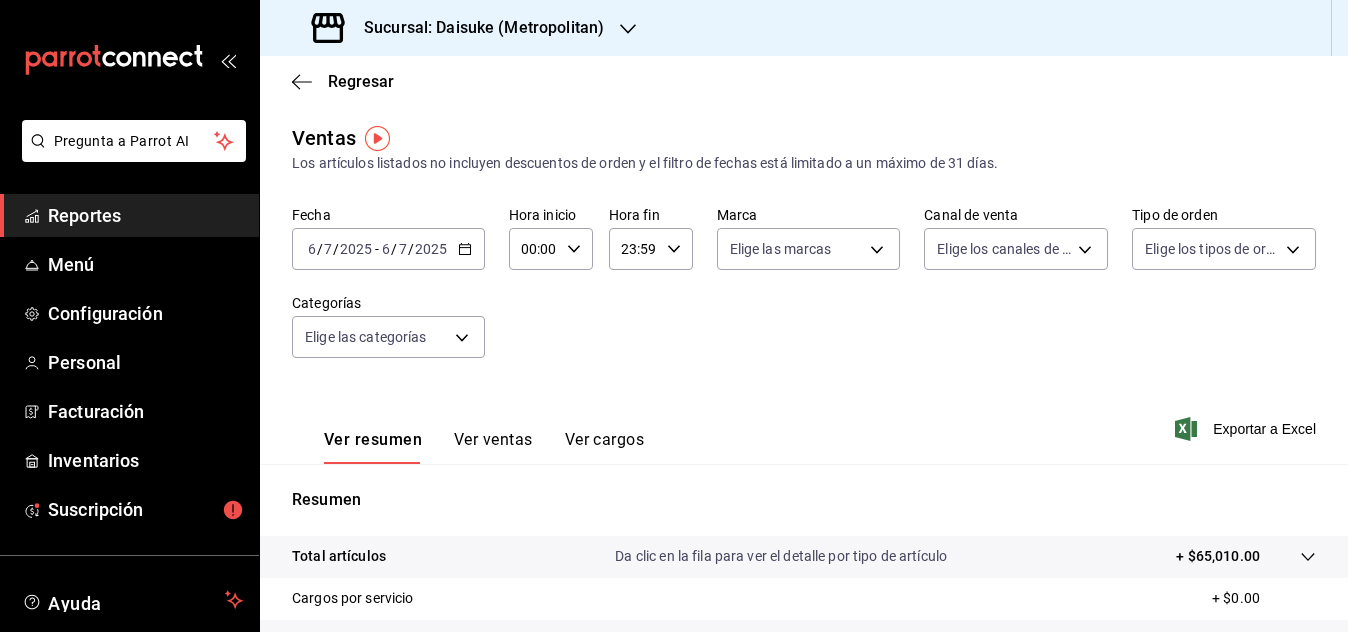 click on "Los artículos listados no incluyen descuentos de orden y el filtro de fechas está limitado a un máximo de 31 días." at bounding box center [804, 163] 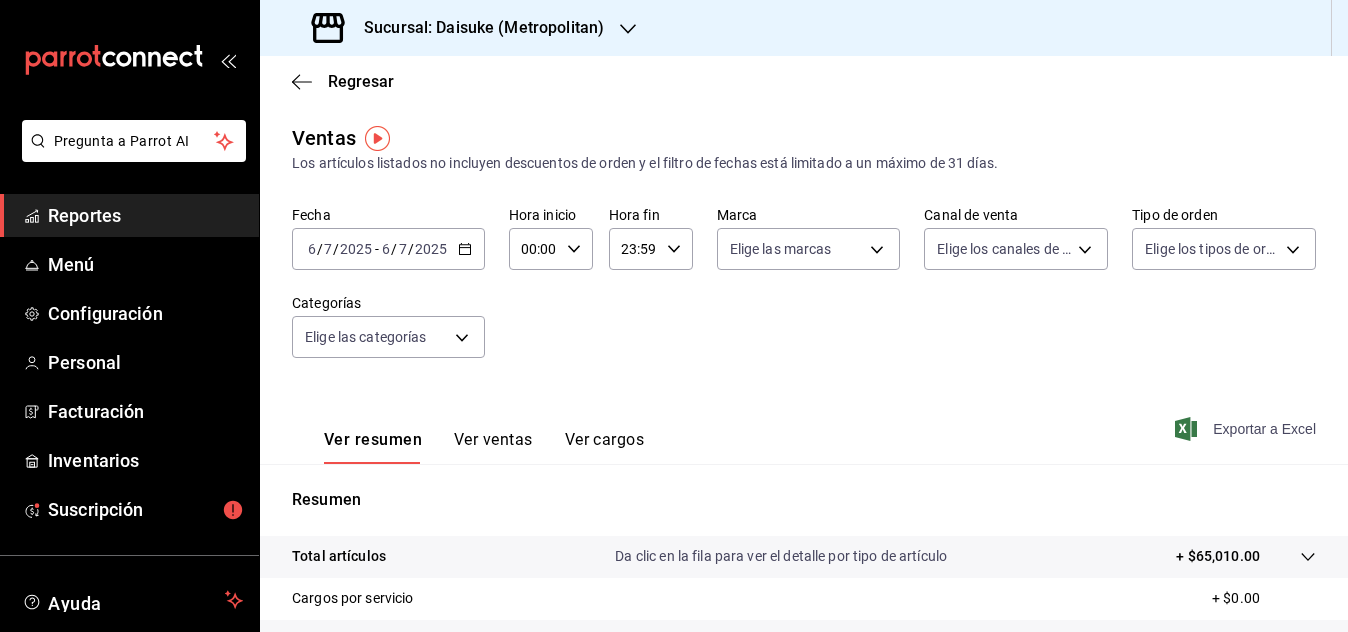 click on "Exportar a Excel" at bounding box center (1247, 429) 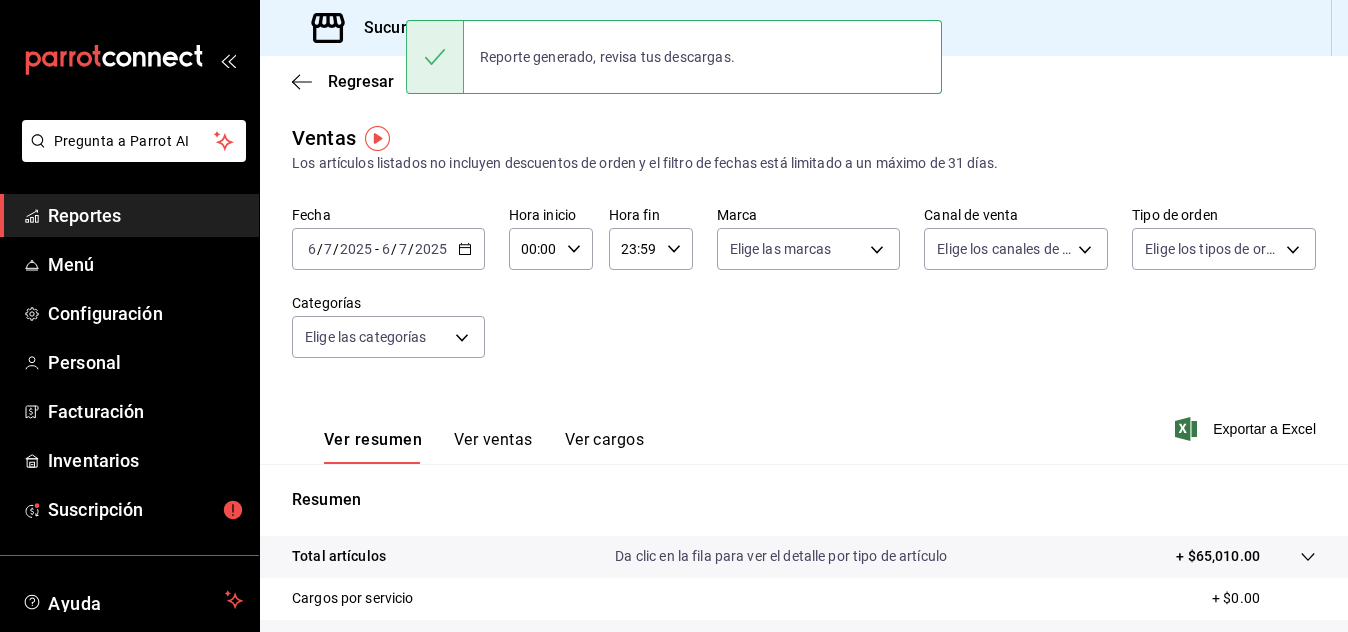 click 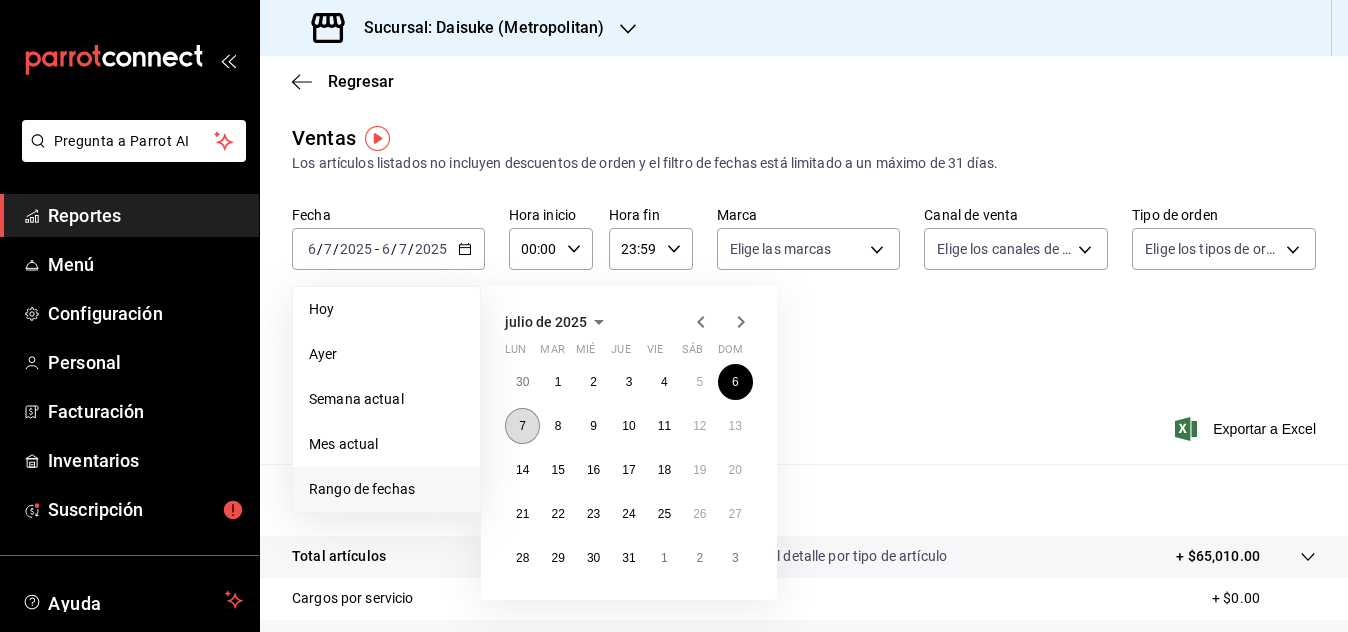 click on "7" at bounding box center [522, 426] 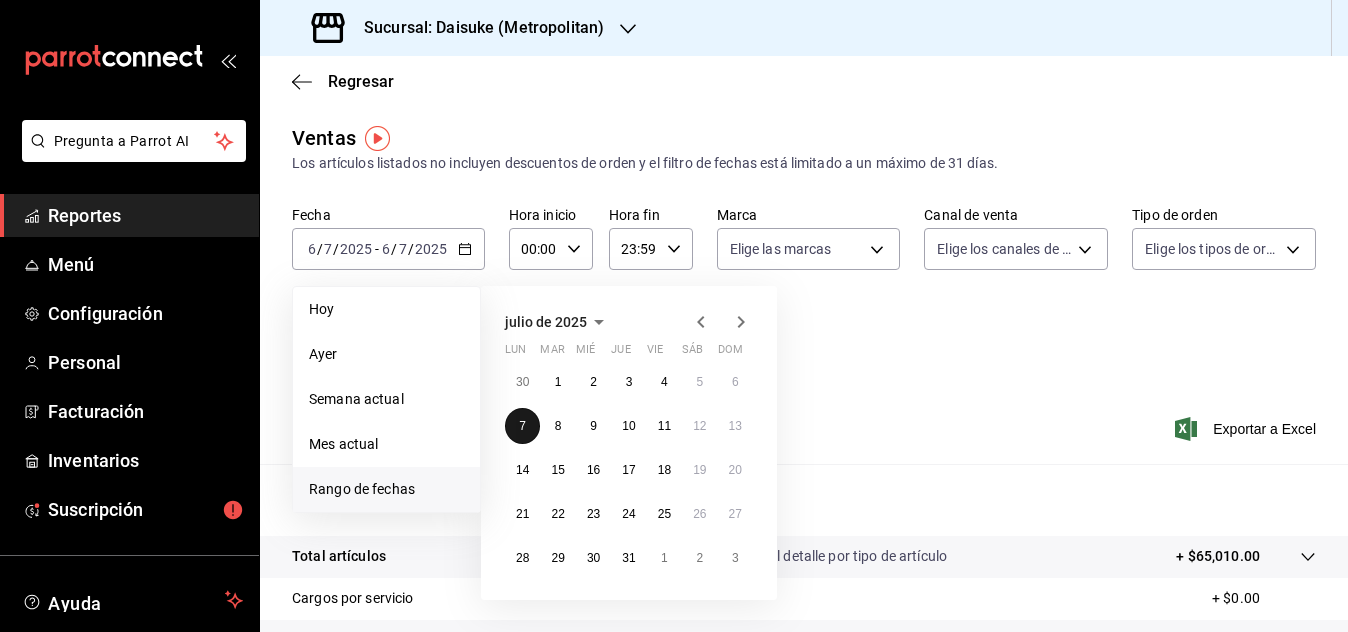 click on "7" at bounding box center [522, 426] 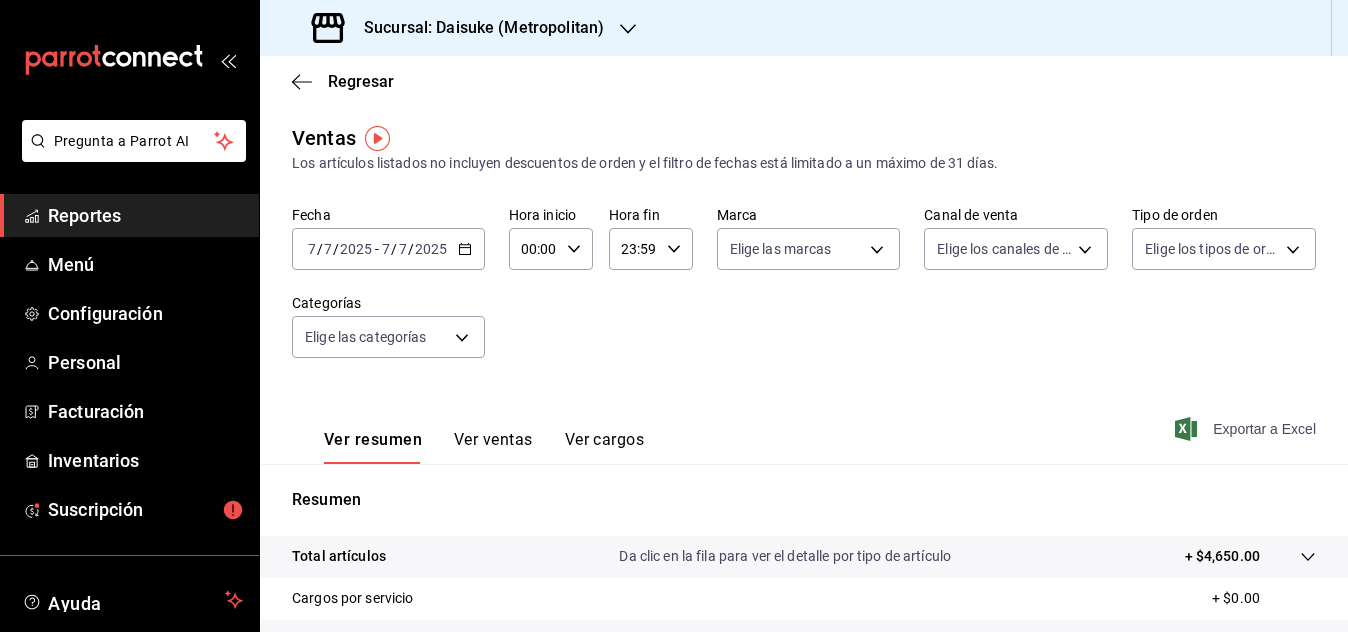 click on "Exportar a Excel" at bounding box center (1247, 429) 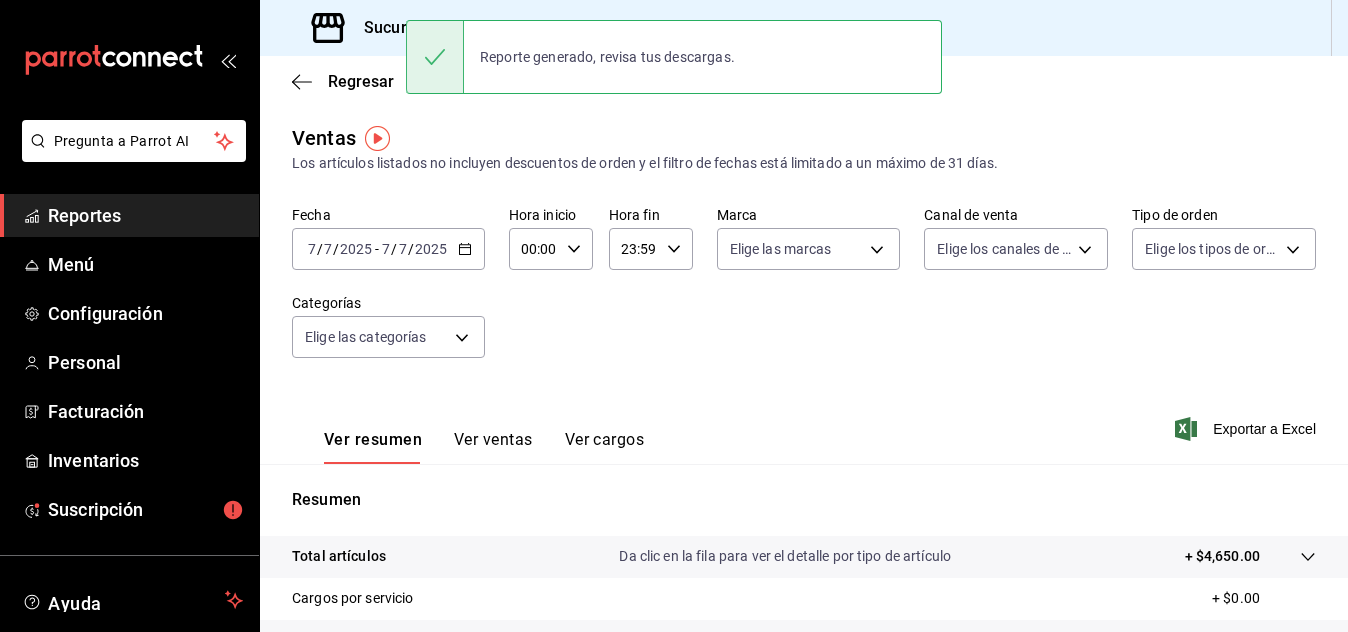 click 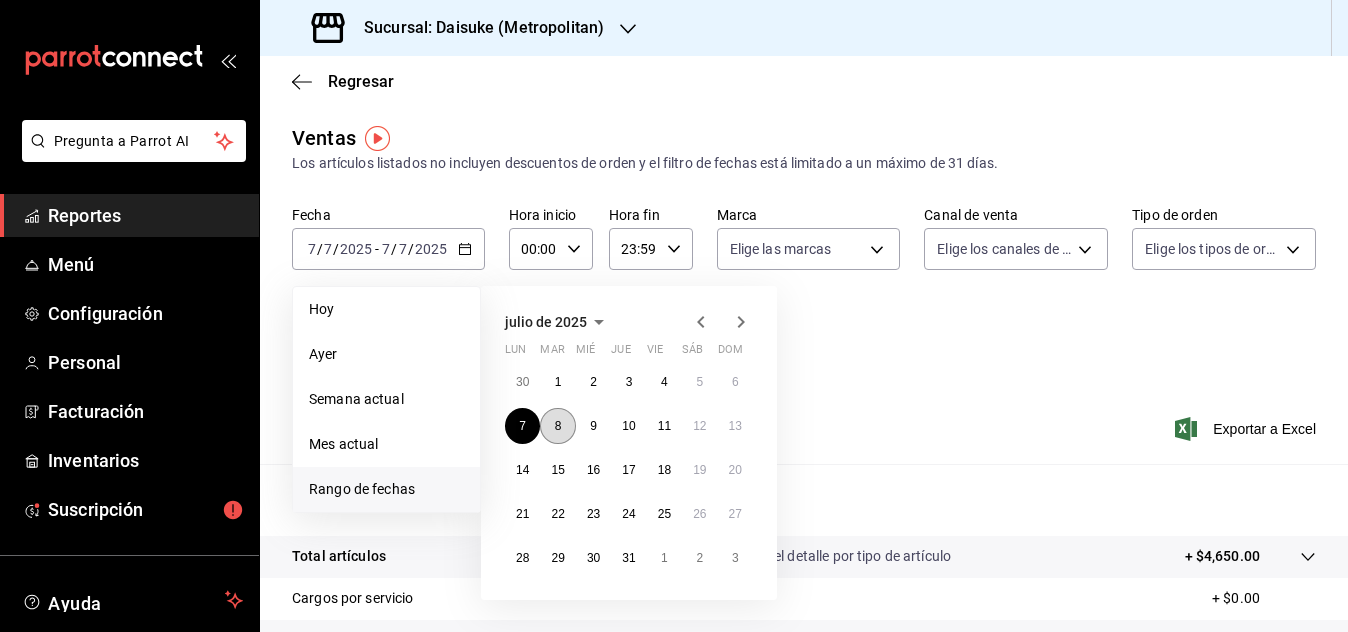 click on "8" at bounding box center (557, 426) 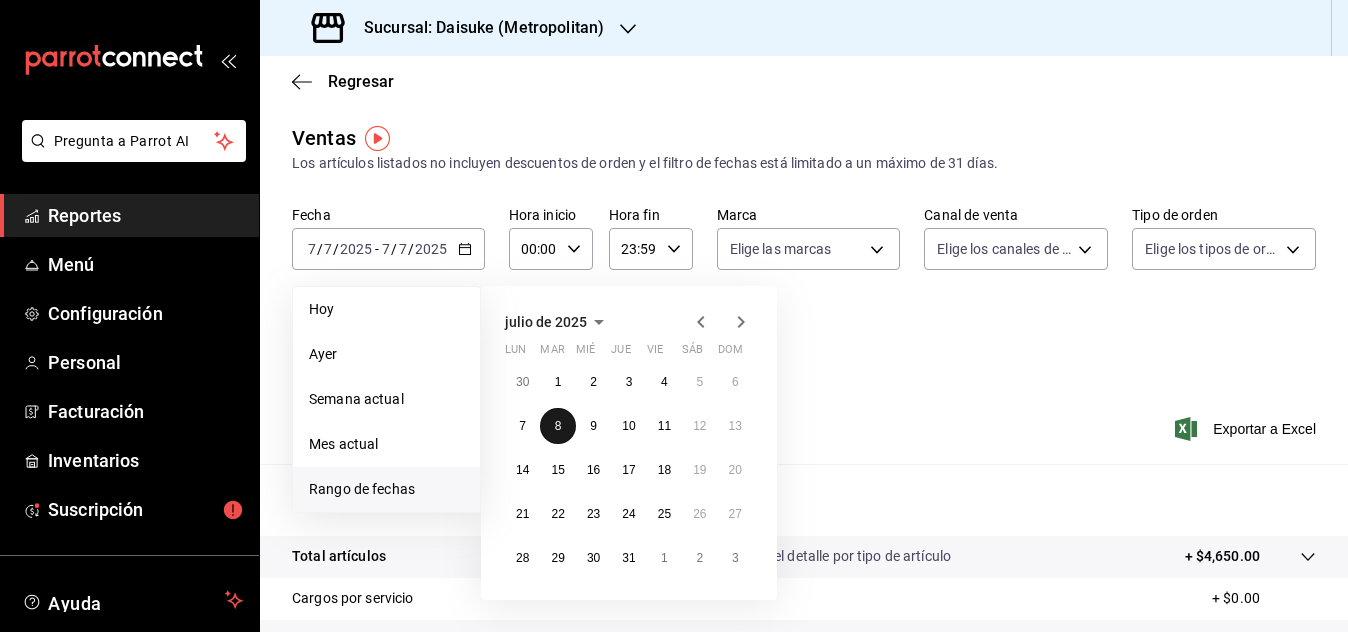 click on "8" at bounding box center (557, 426) 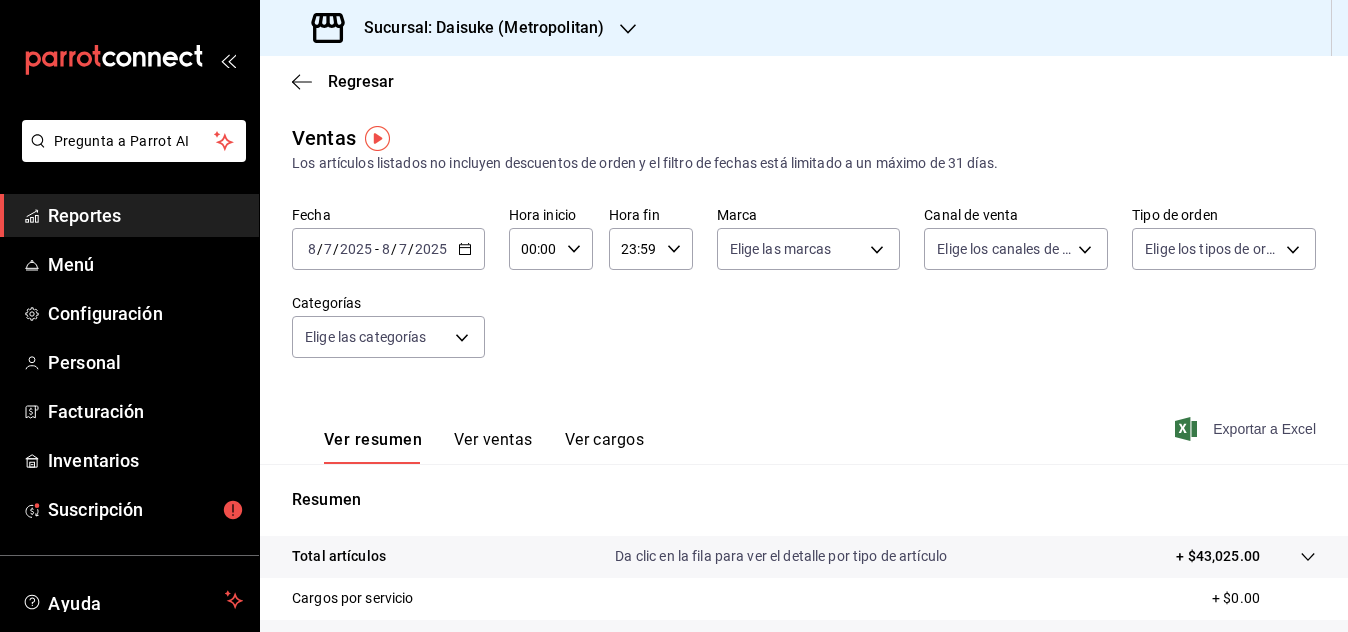 click on "Exportar a Excel" at bounding box center [1247, 429] 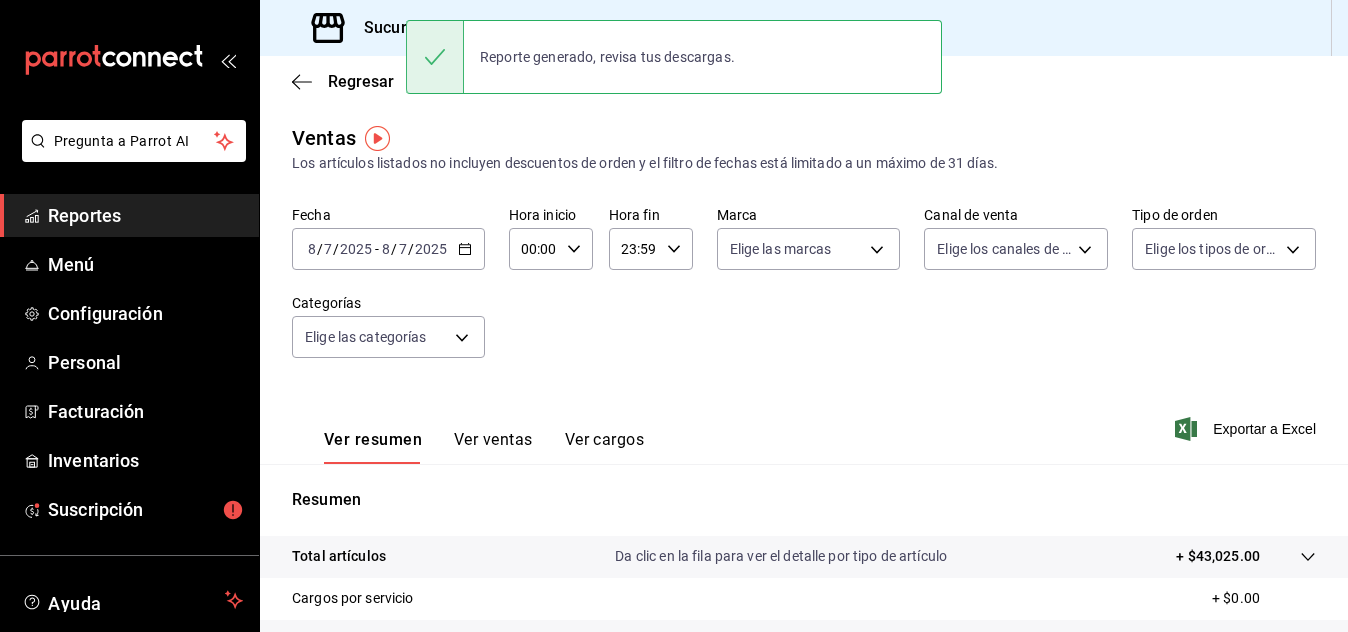 click on "Fecha [DATE] [TIME] / [DATE] - [DATE] [TIME] [TIME] [TIME] [TIME] Marca Elige las marcas Canal de venta Elige los canales de venta Tipo de orden Elige los tipos de orden Categorías Elige las categorías" at bounding box center (804, 294) 